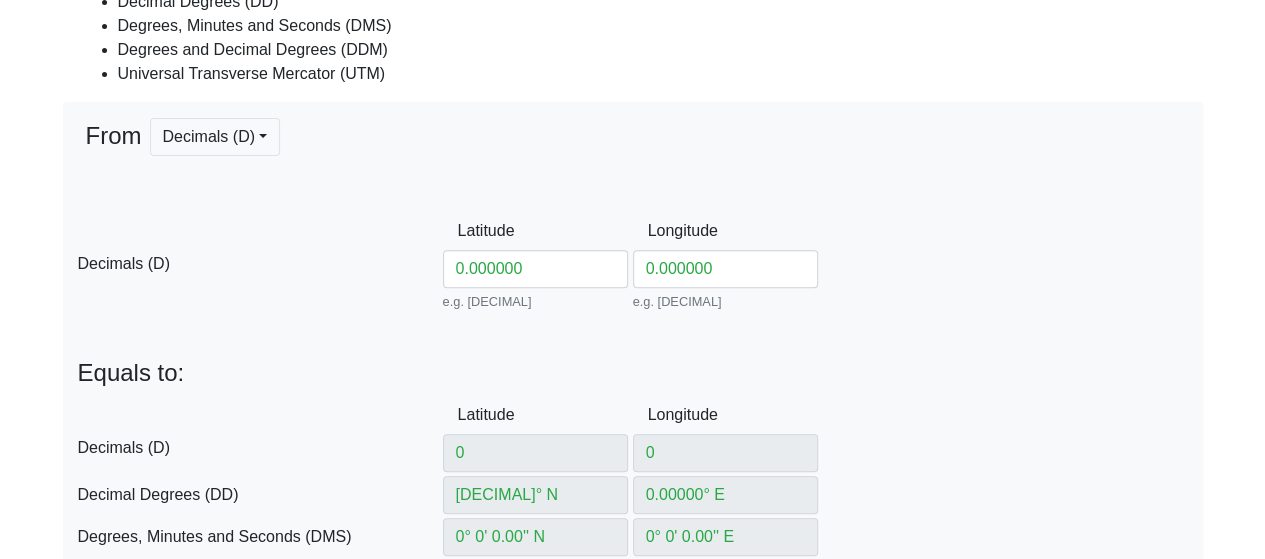 scroll, scrollTop: 359, scrollLeft: 0, axis: vertical 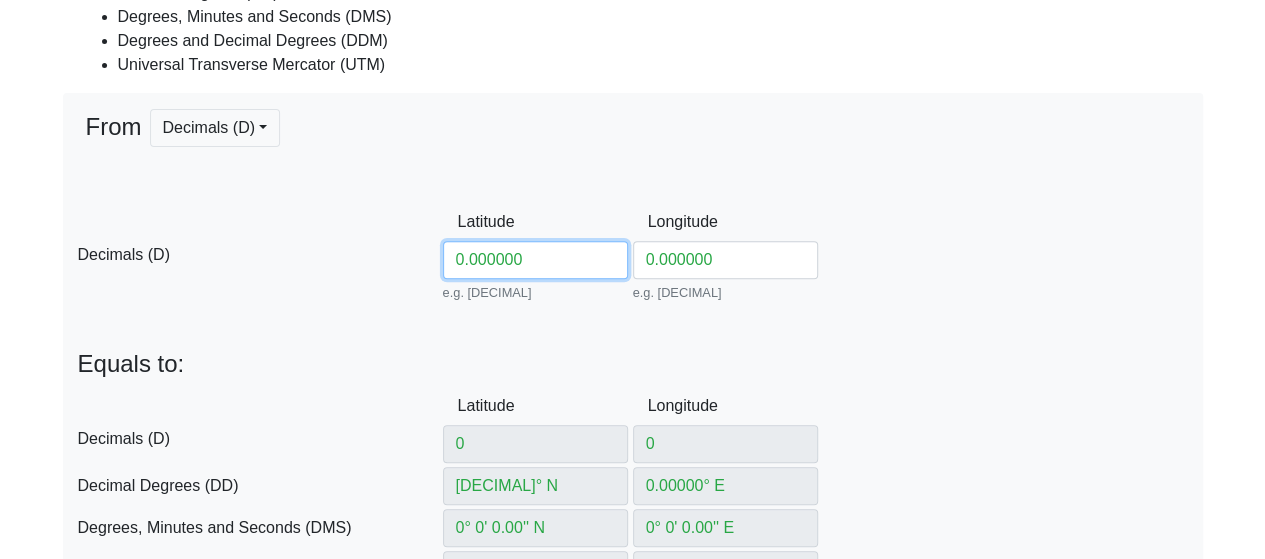drag, startPoint x: 478, startPoint y: 252, endPoint x: 525, endPoint y: 261, distance: 47.853943 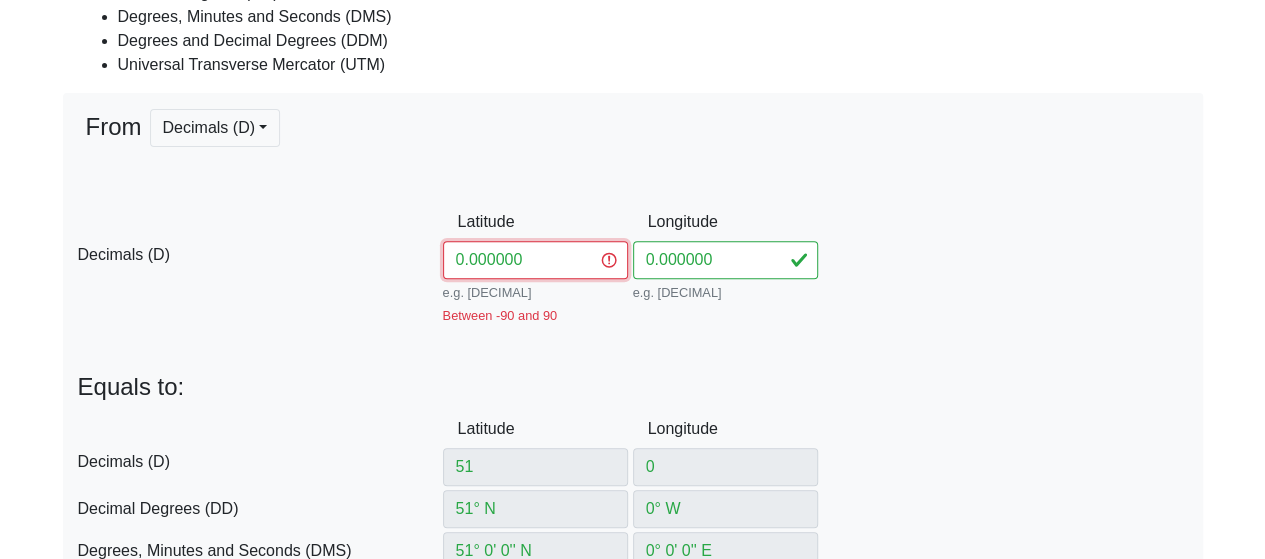 type on "[NUMBER]" 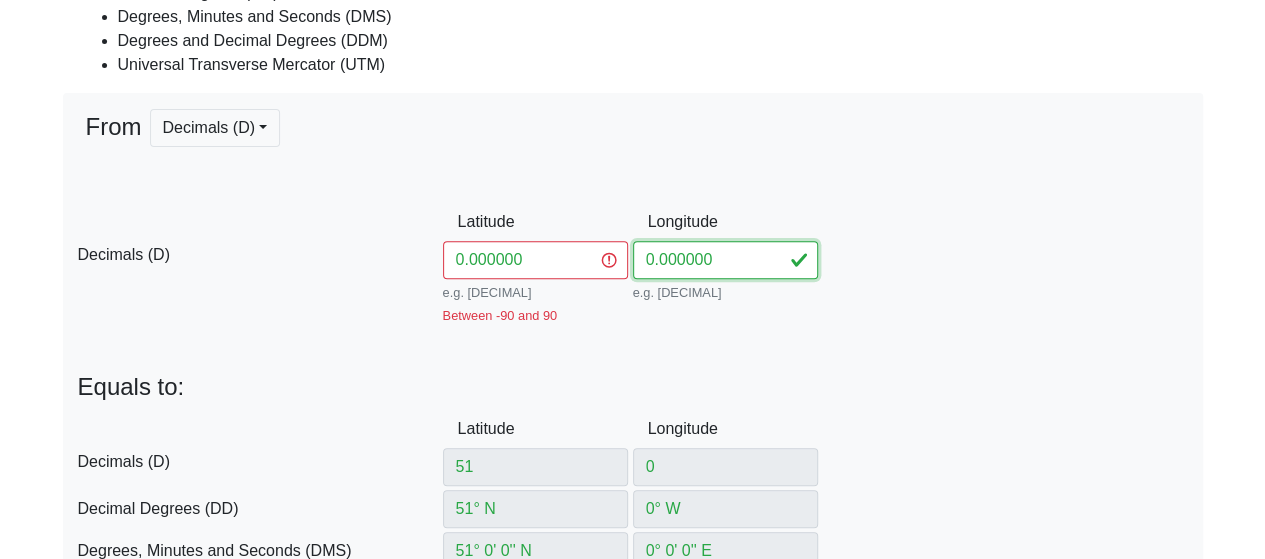 click on "0.000000" at bounding box center [725, 260] 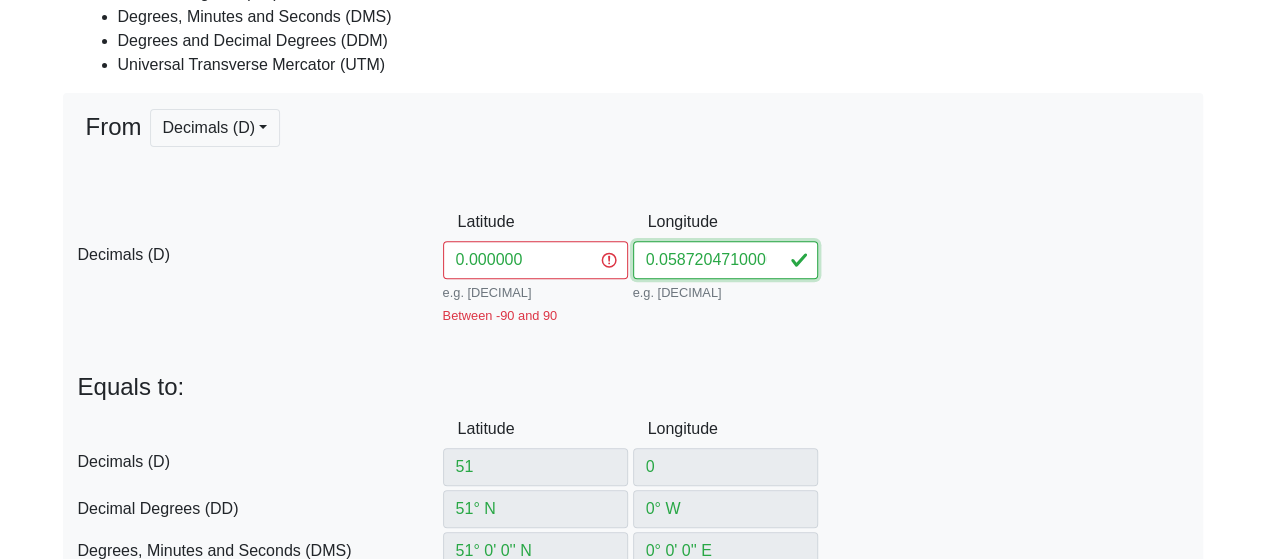 type on "0.05872047100000" 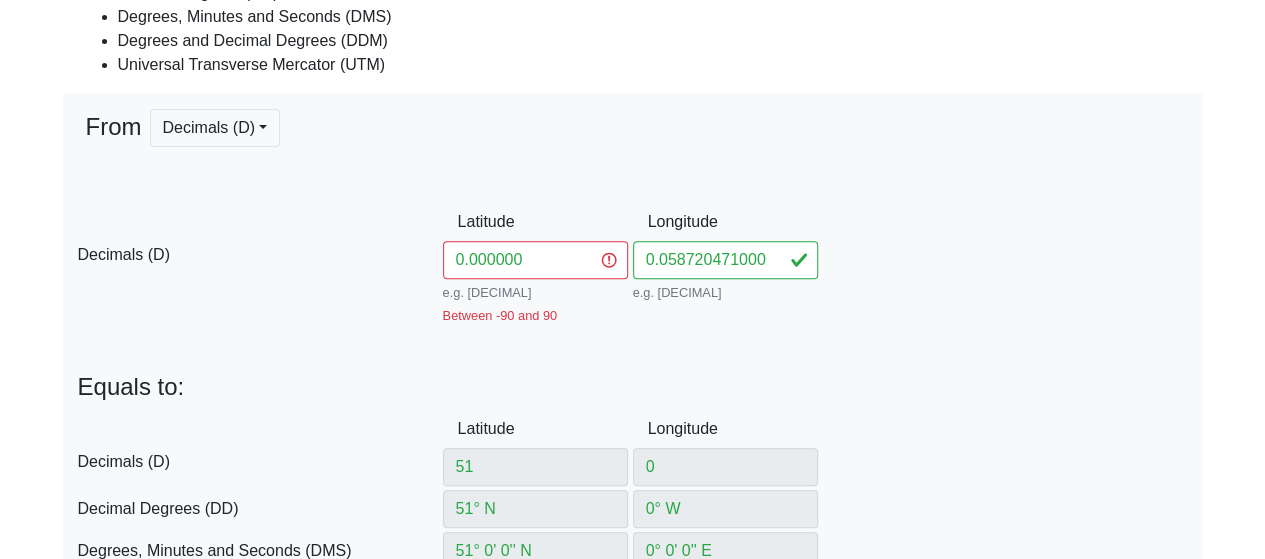click on "Latitude
[NUMBER]
e.g. [DECIMAL]
Between -90 and 90
51" at bounding box center (633, 581) 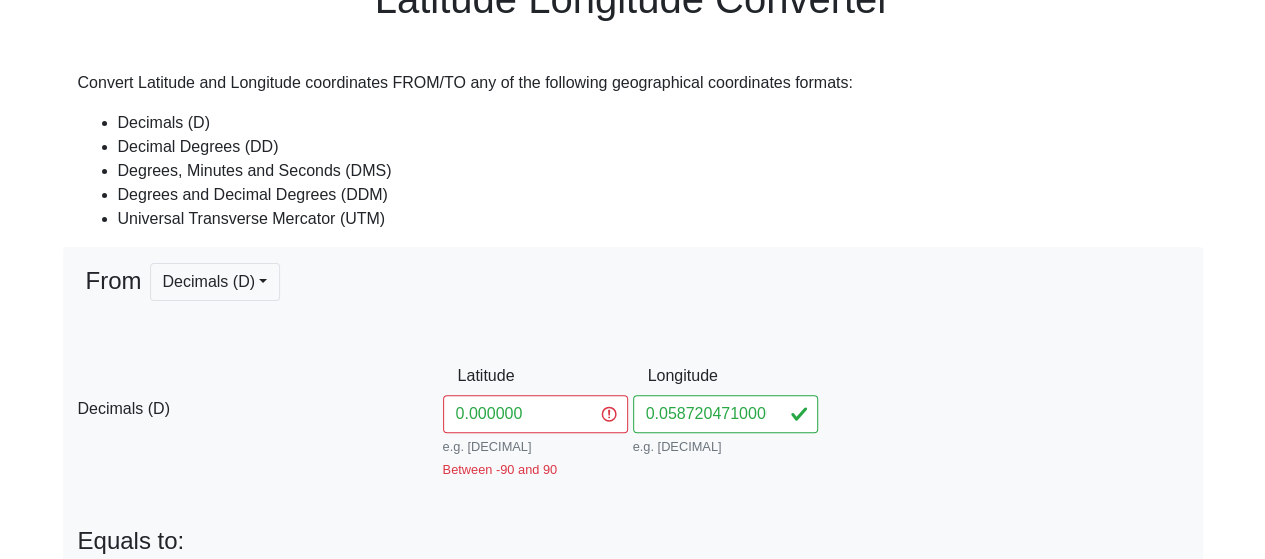 scroll, scrollTop: 62, scrollLeft: 0, axis: vertical 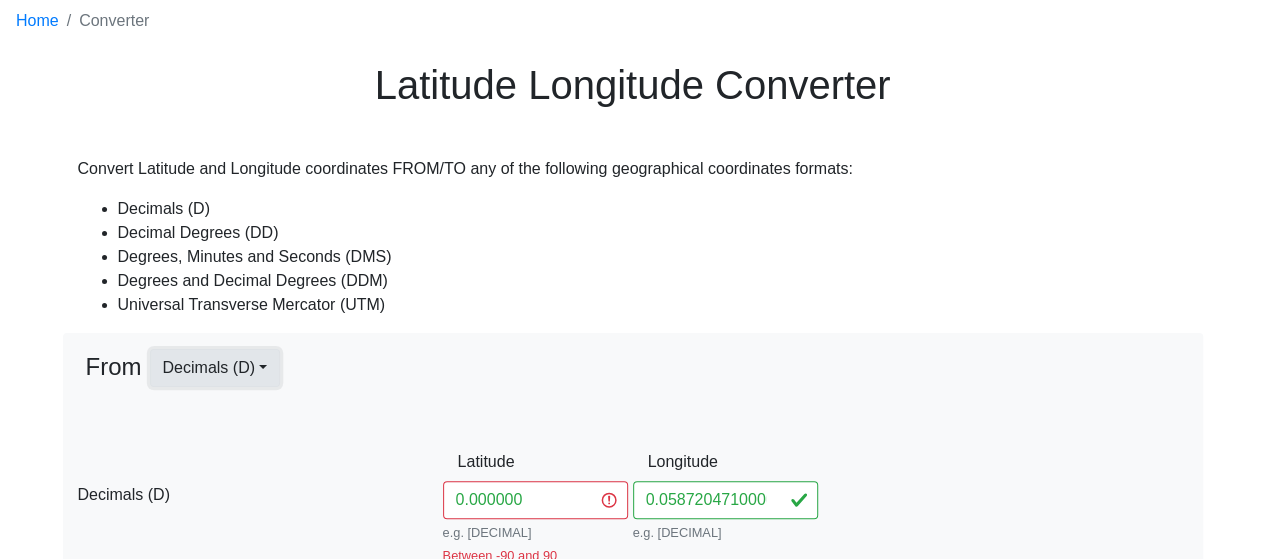 click on "Decimals (D)" at bounding box center (215, 368) 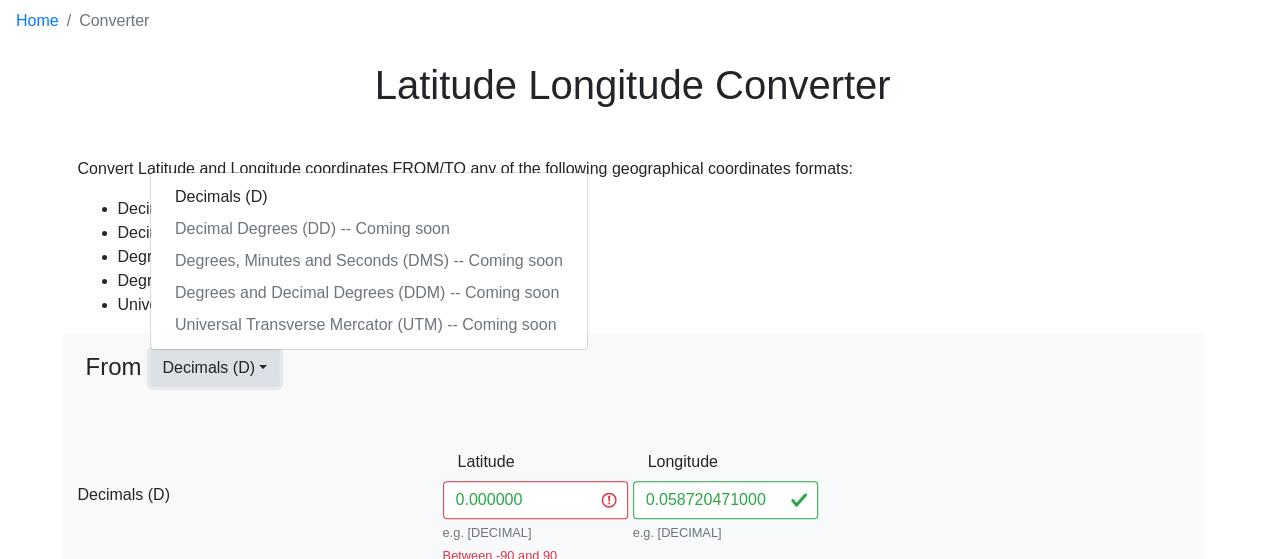 click on "Decimals (D)" at bounding box center (215, 368) 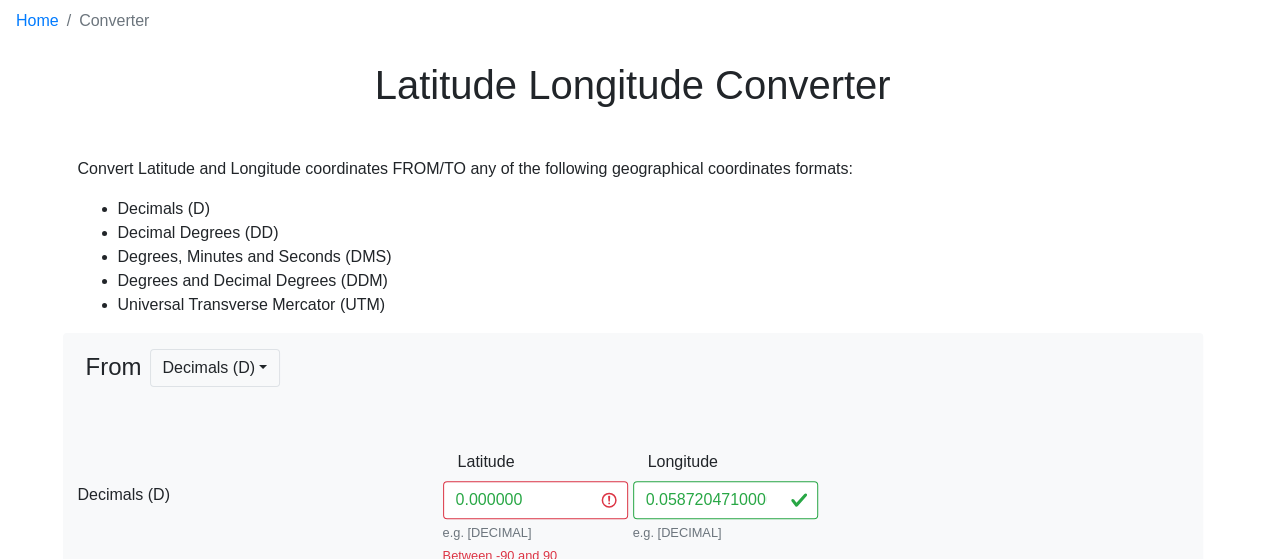 click on "Degrees, Minutes and Seconds (DMS)" at bounding box center (653, 257) 